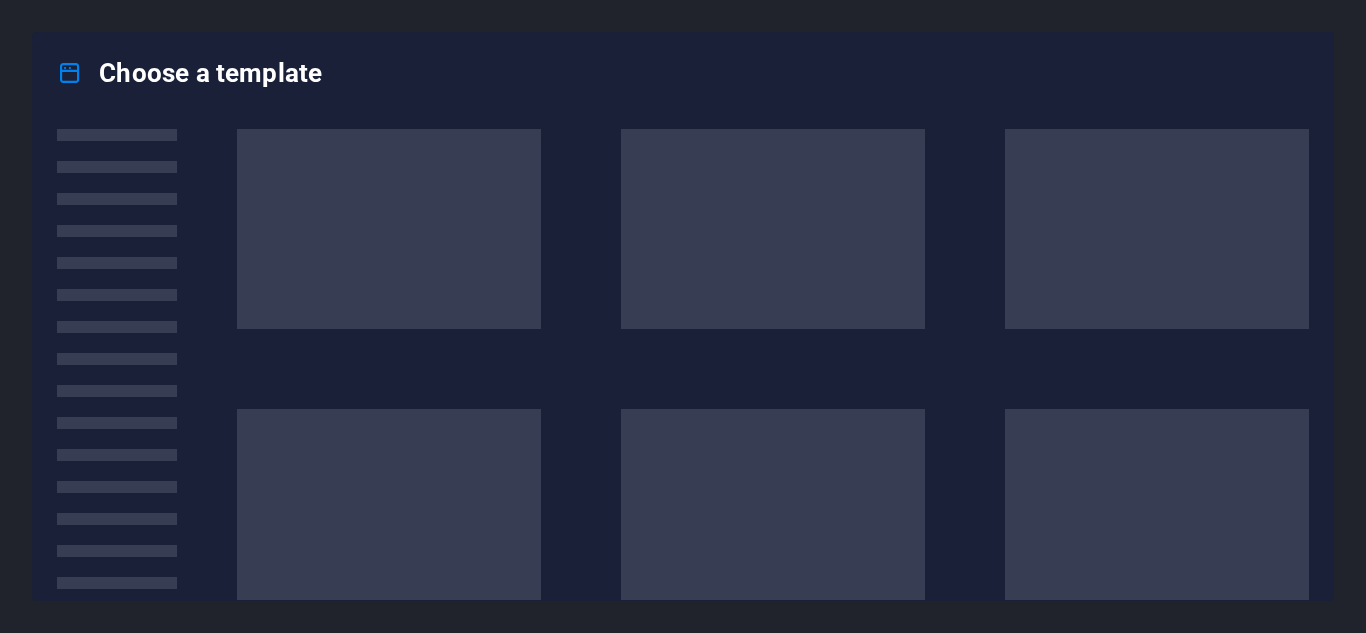 scroll, scrollTop: 0, scrollLeft: 0, axis: both 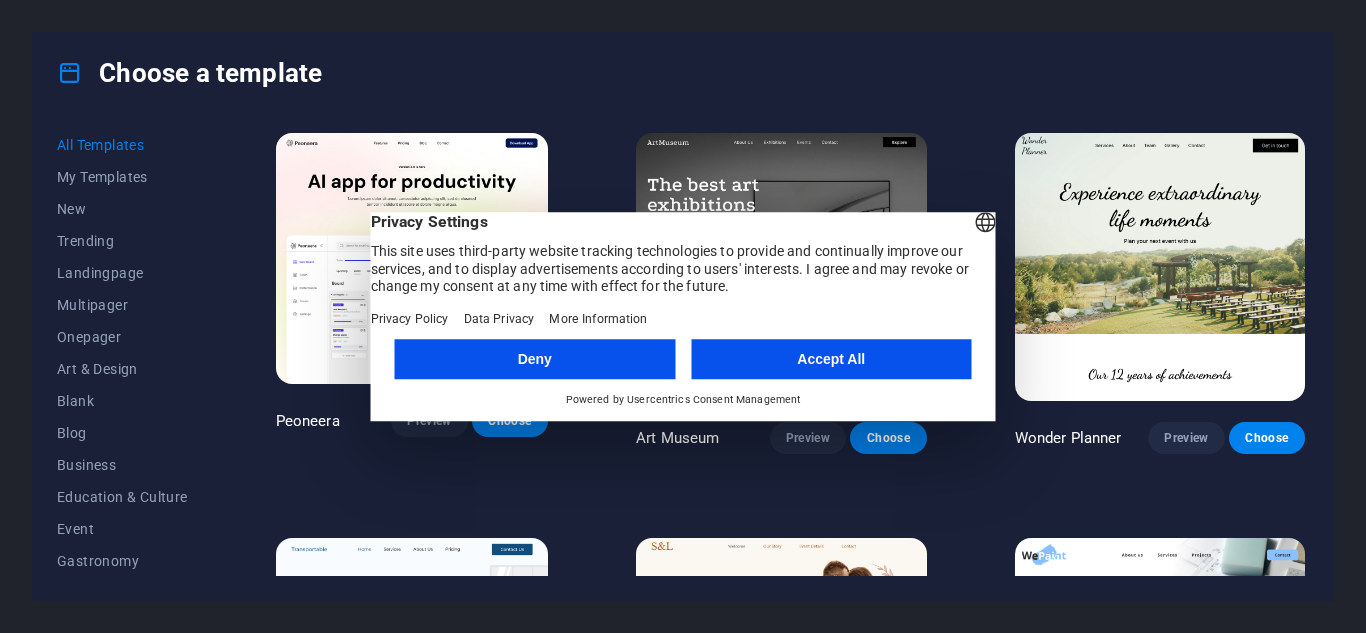 click on "Accept All" at bounding box center [831, 359] 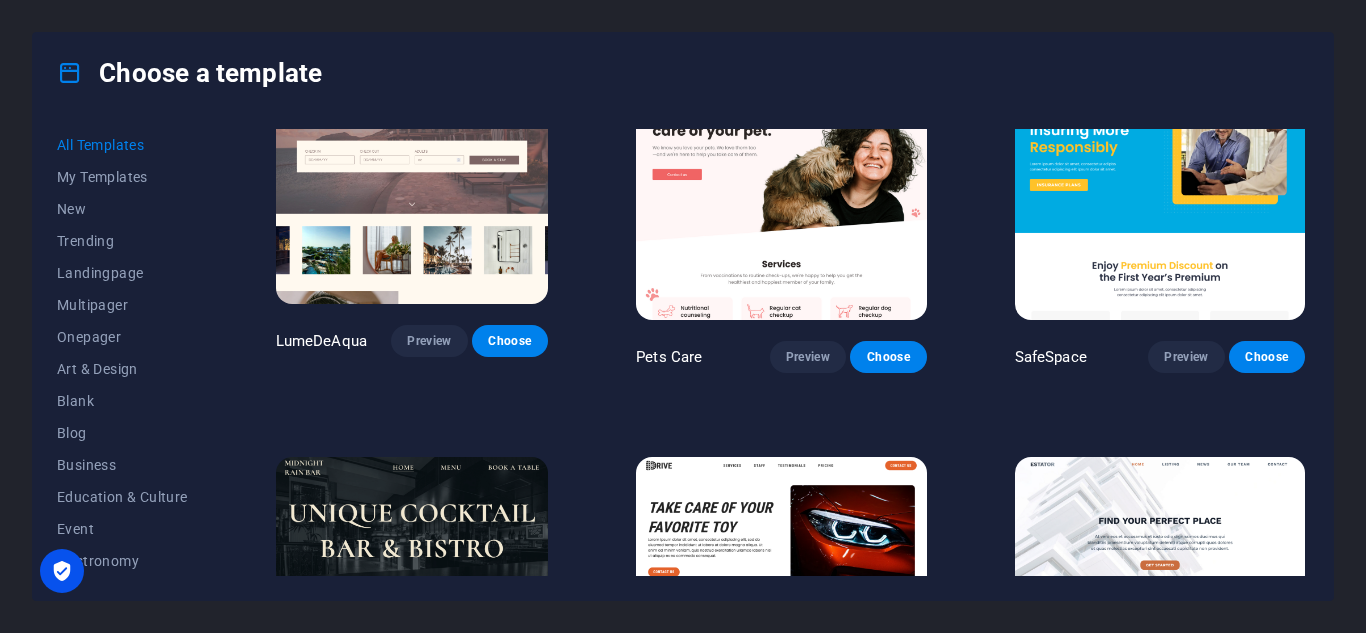 scroll, scrollTop: 2925, scrollLeft: 0, axis: vertical 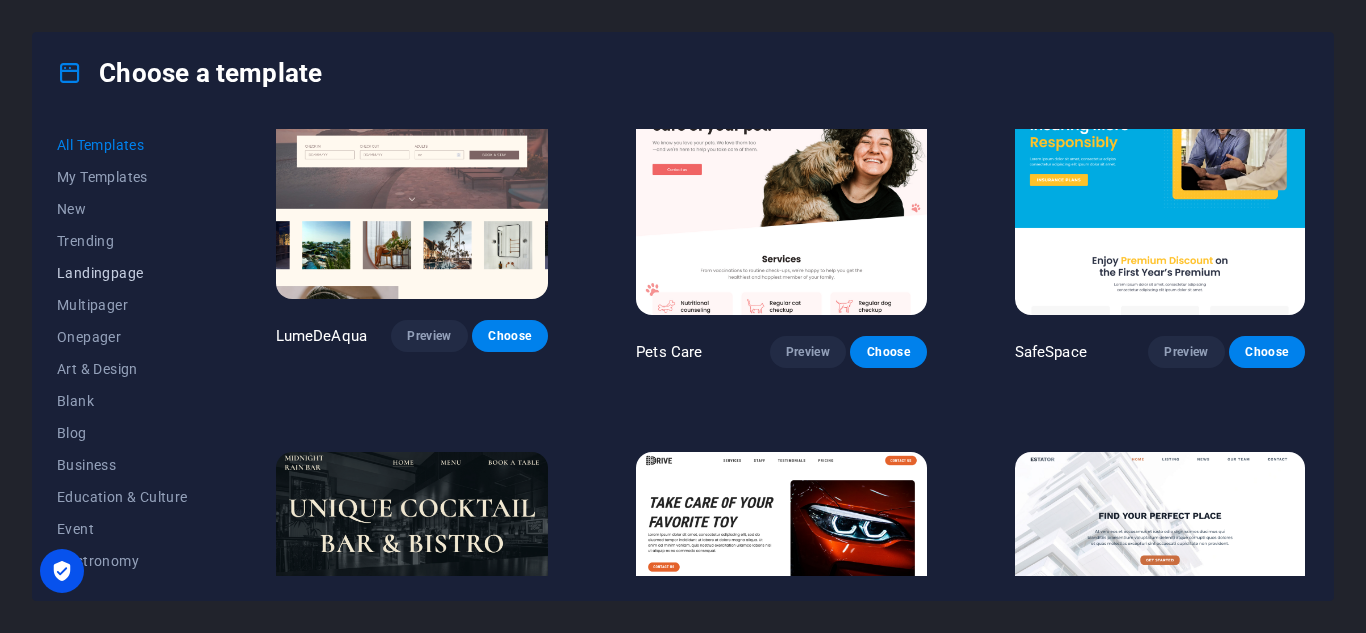 click on "Landingpage" at bounding box center [122, 273] 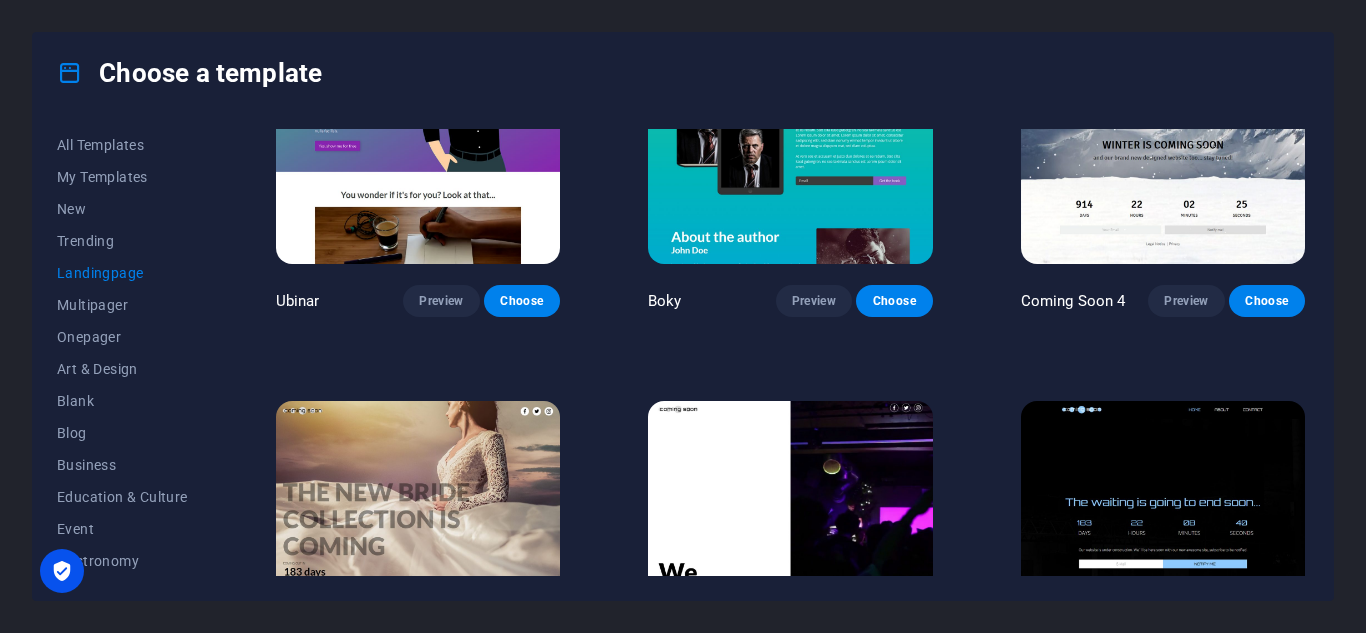 click on "Landingpage" at bounding box center [122, 273] 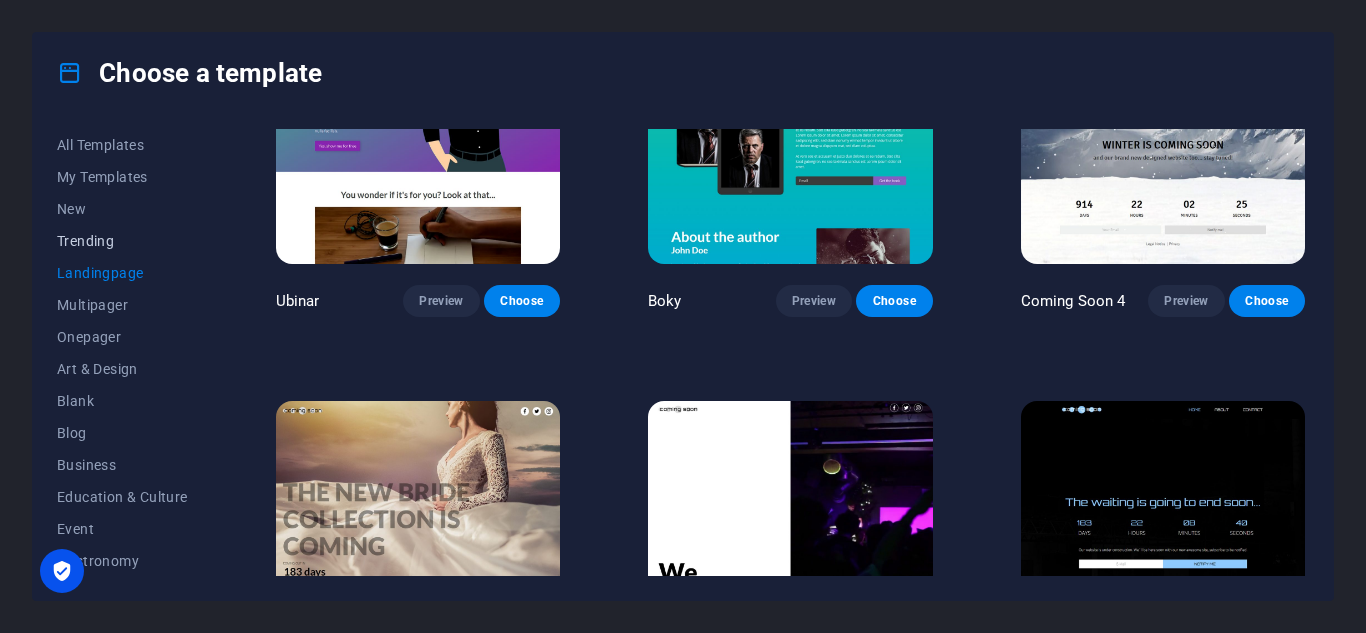 click on "Trending" at bounding box center (122, 241) 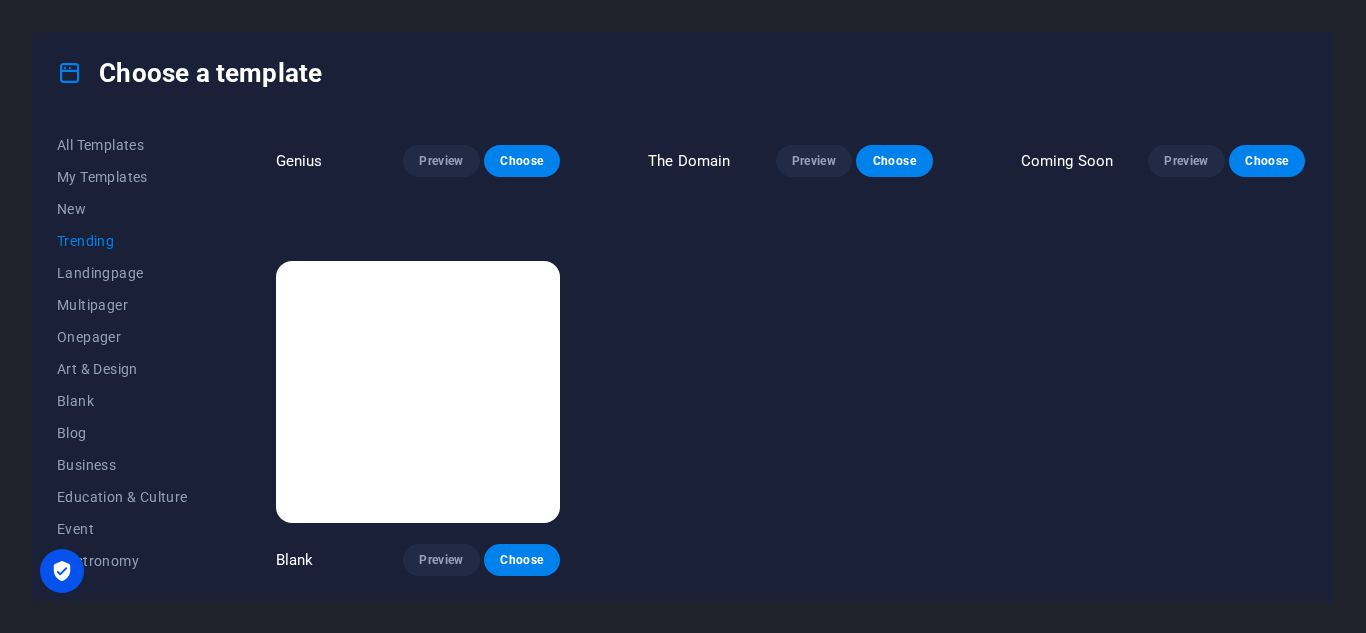 scroll, scrollTop: 1854, scrollLeft: 0, axis: vertical 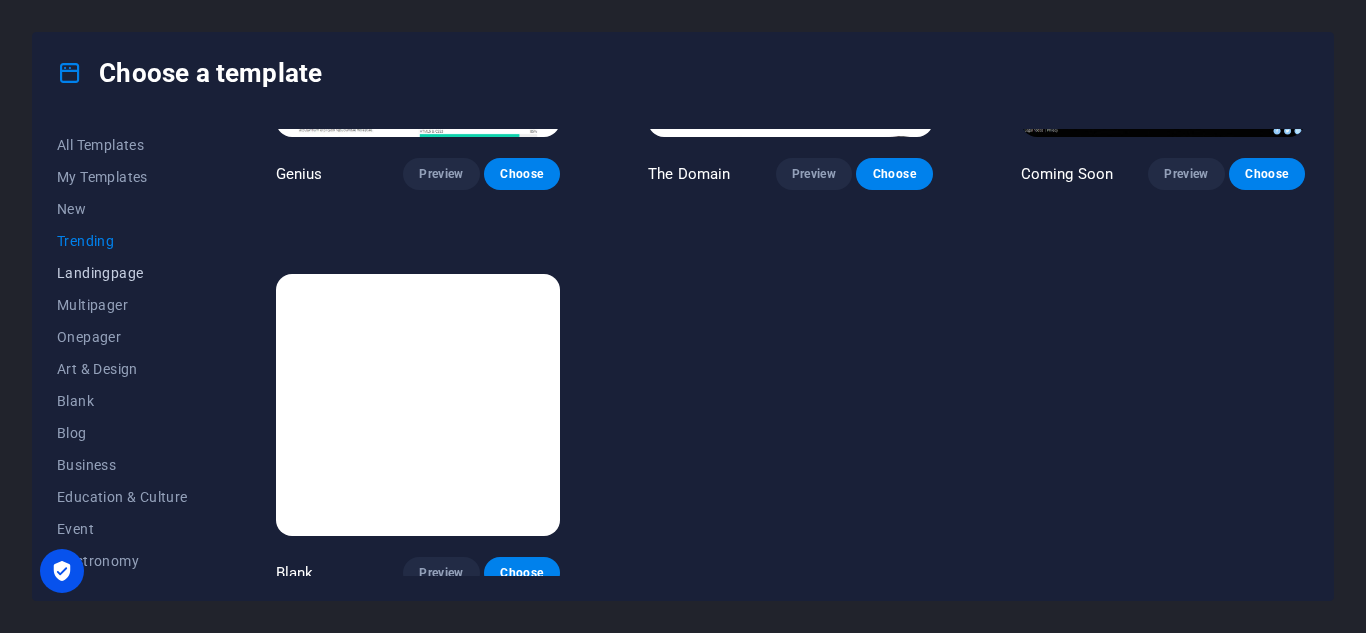 click on "Landingpage" at bounding box center [122, 273] 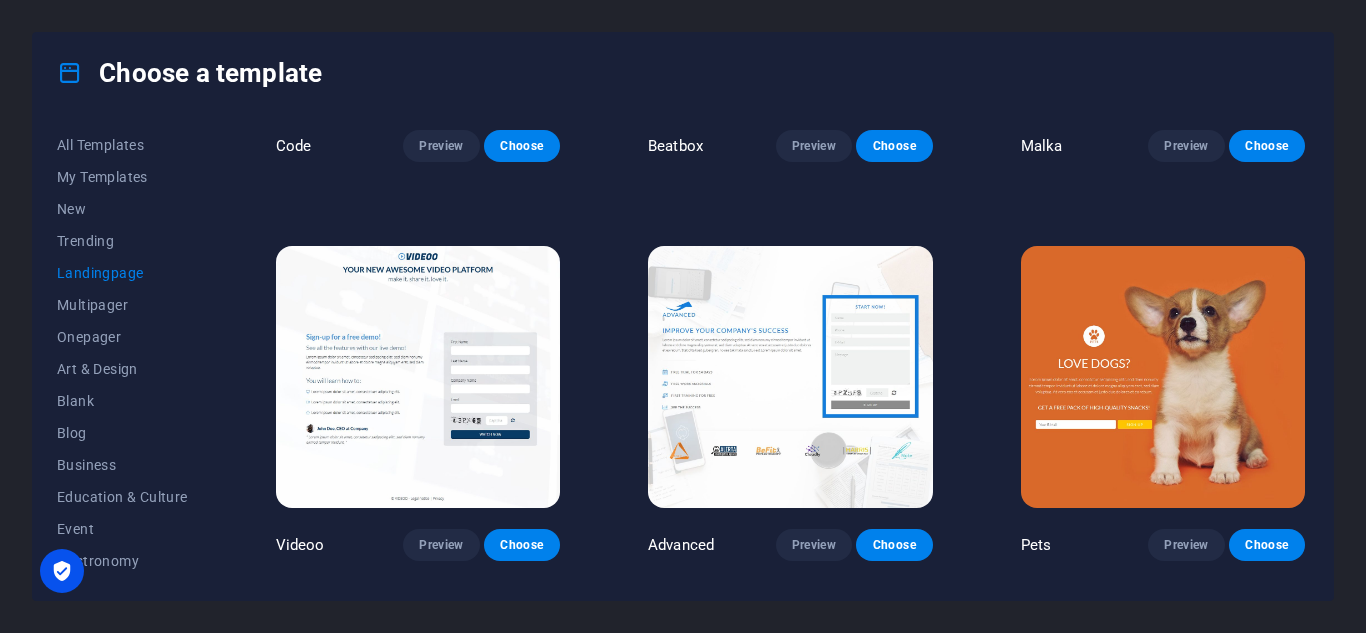 scroll, scrollTop: 686, scrollLeft: 0, axis: vertical 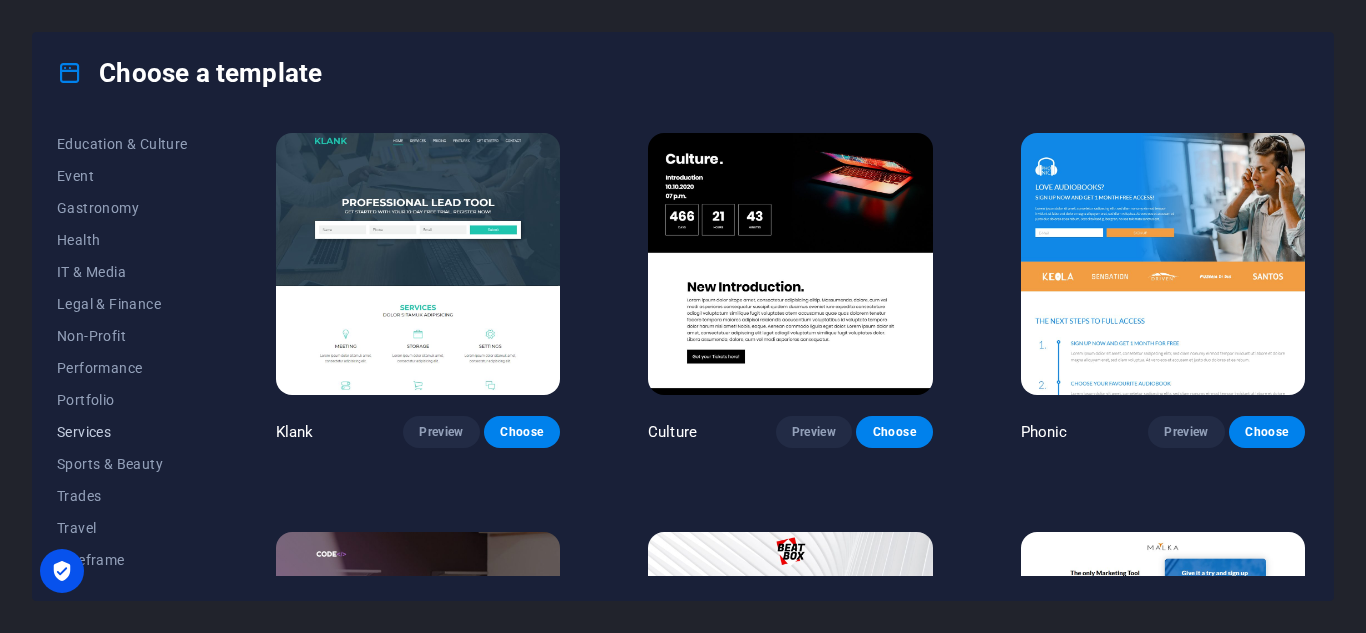 click on "Services" at bounding box center (122, 432) 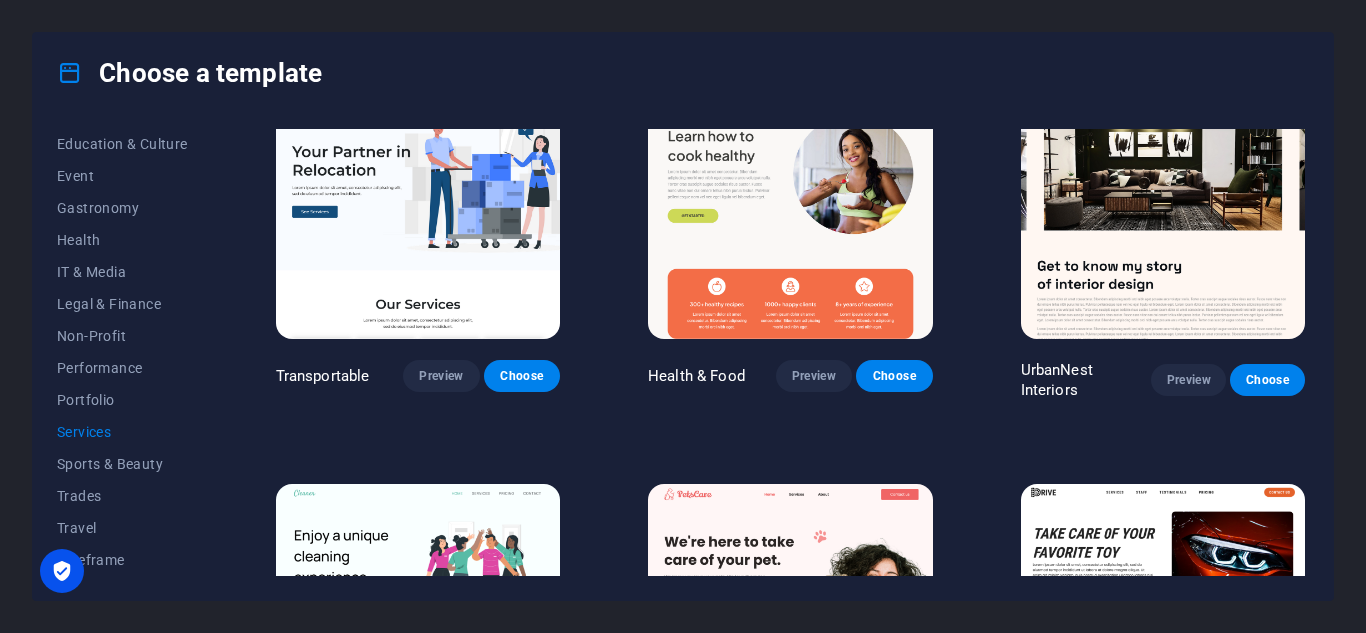 scroll, scrollTop: 0, scrollLeft: 0, axis: both 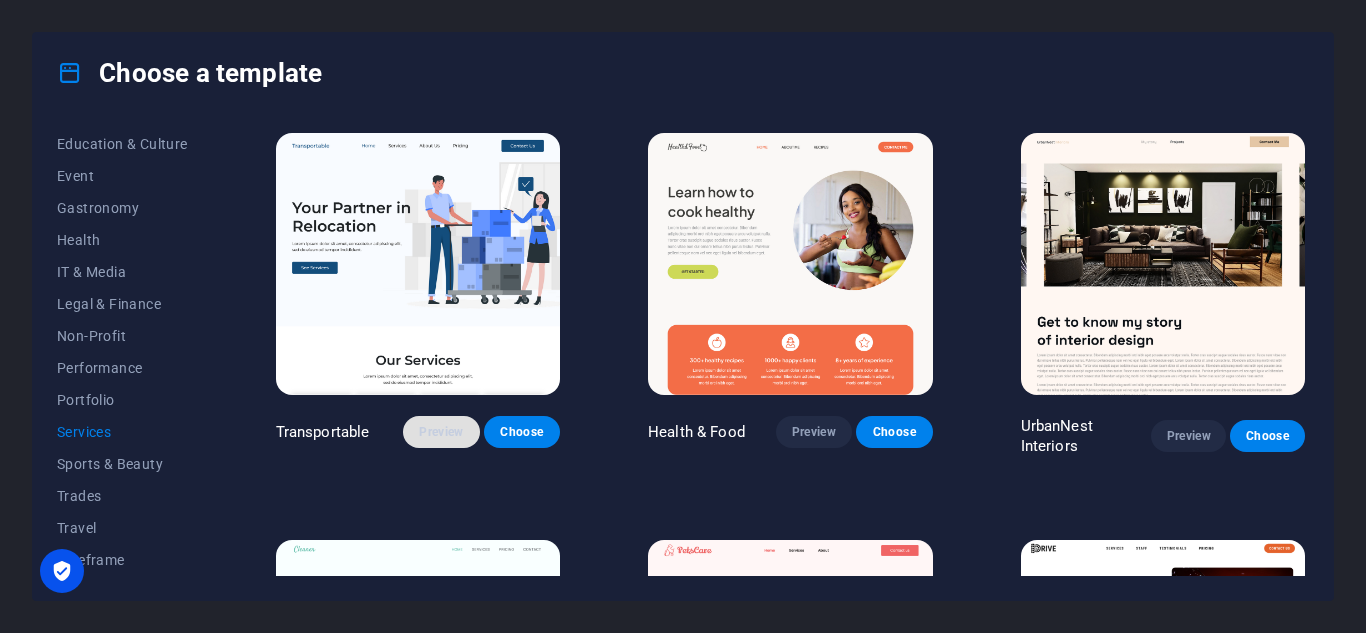 click on "Preview" at bounding box center [441, 432] 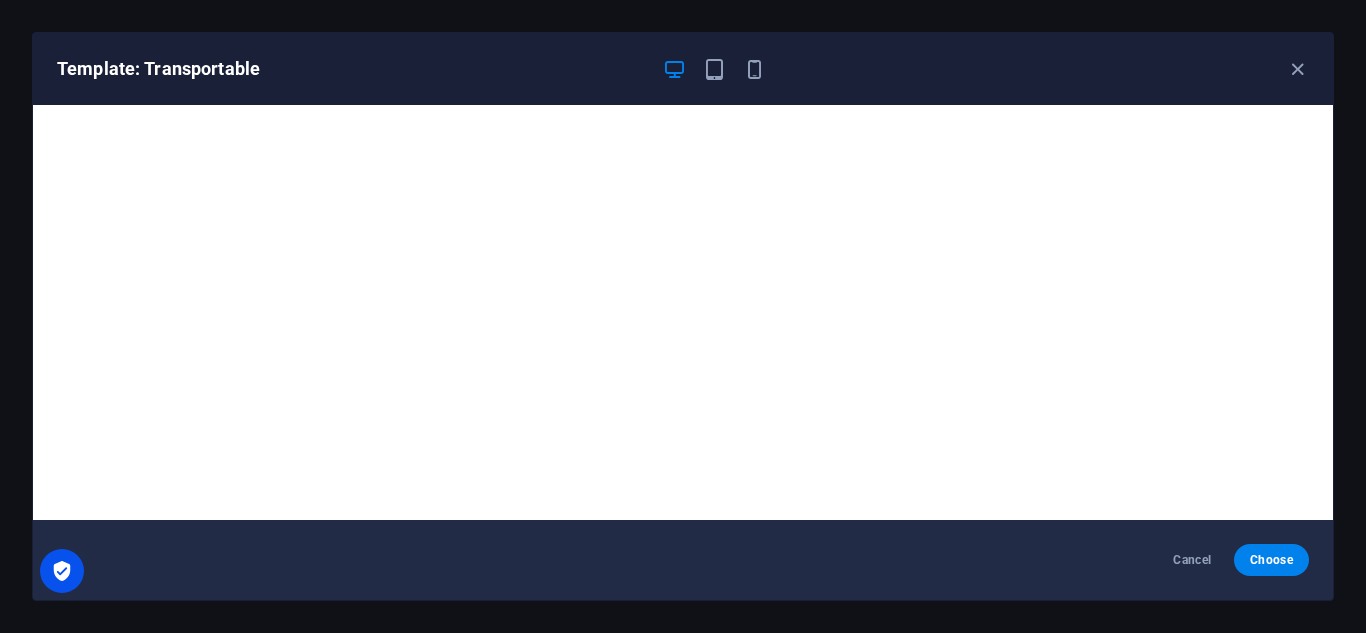 scroll, scrollTop: 5, scrollLeft: 0, axis: vertical 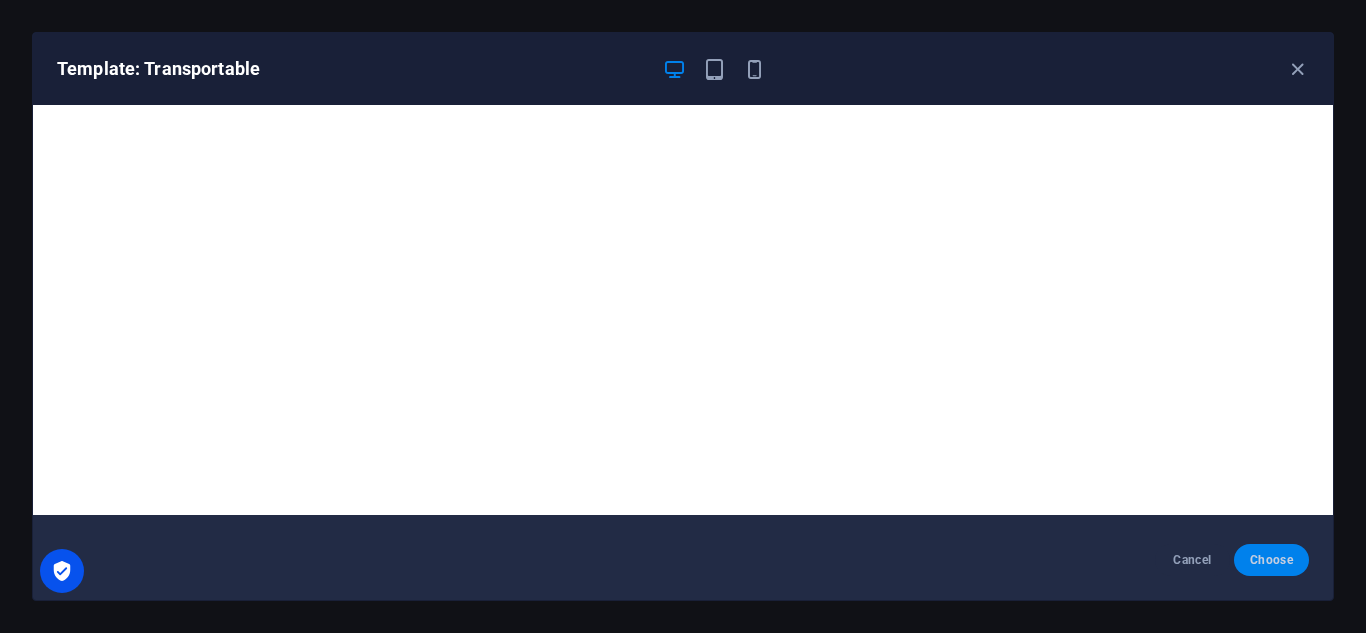click on "Choose" at bounding box center (1271, 560) 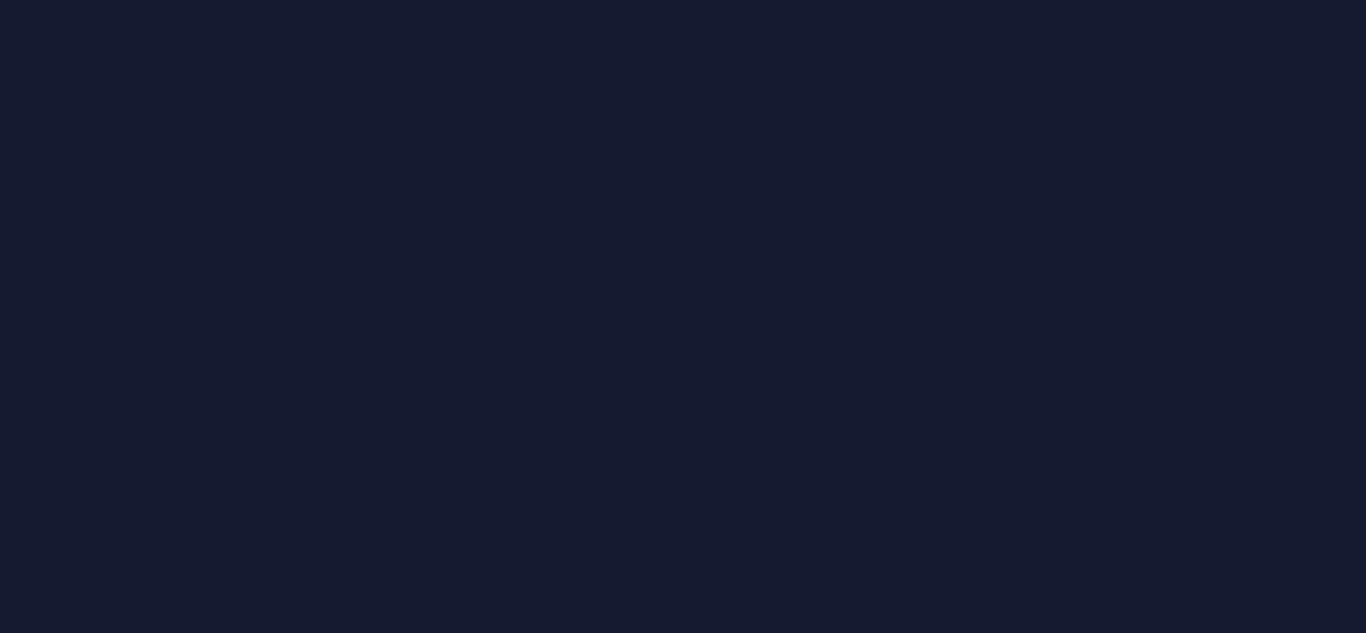 scroll, scrollTop: 0, scrollLeft: 0, axis: both 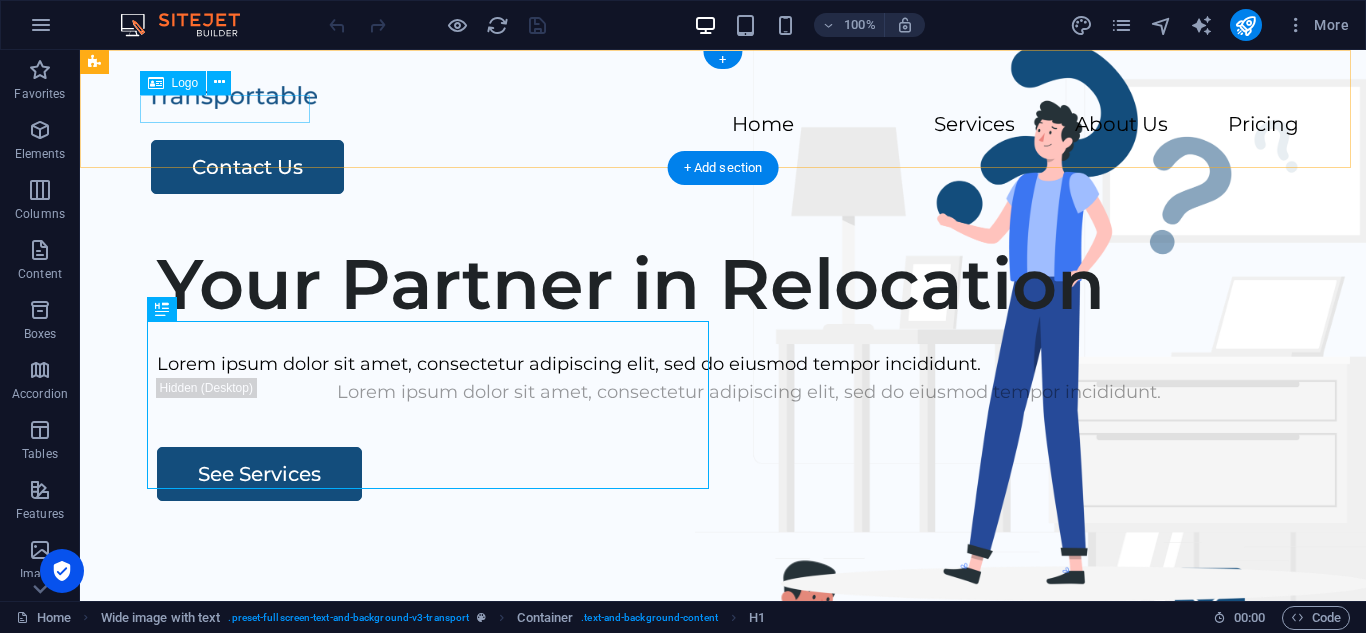 click at bounding box center [723, 96] 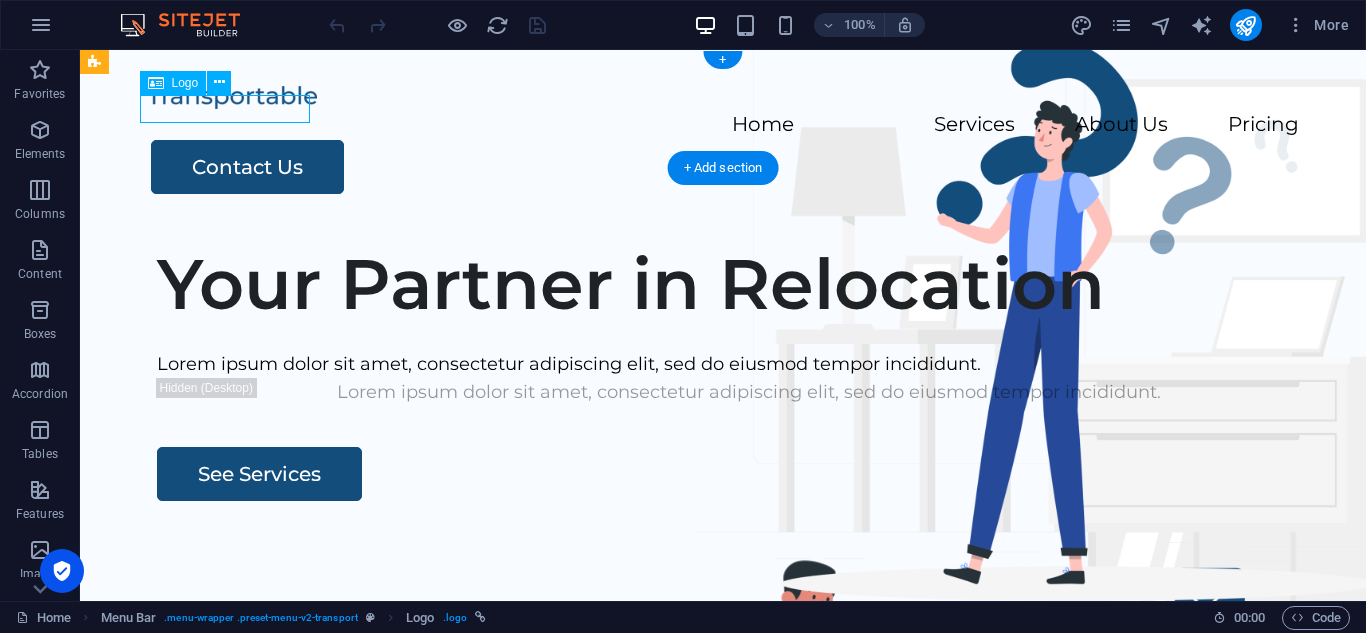 click at bounding box center (723, 96) 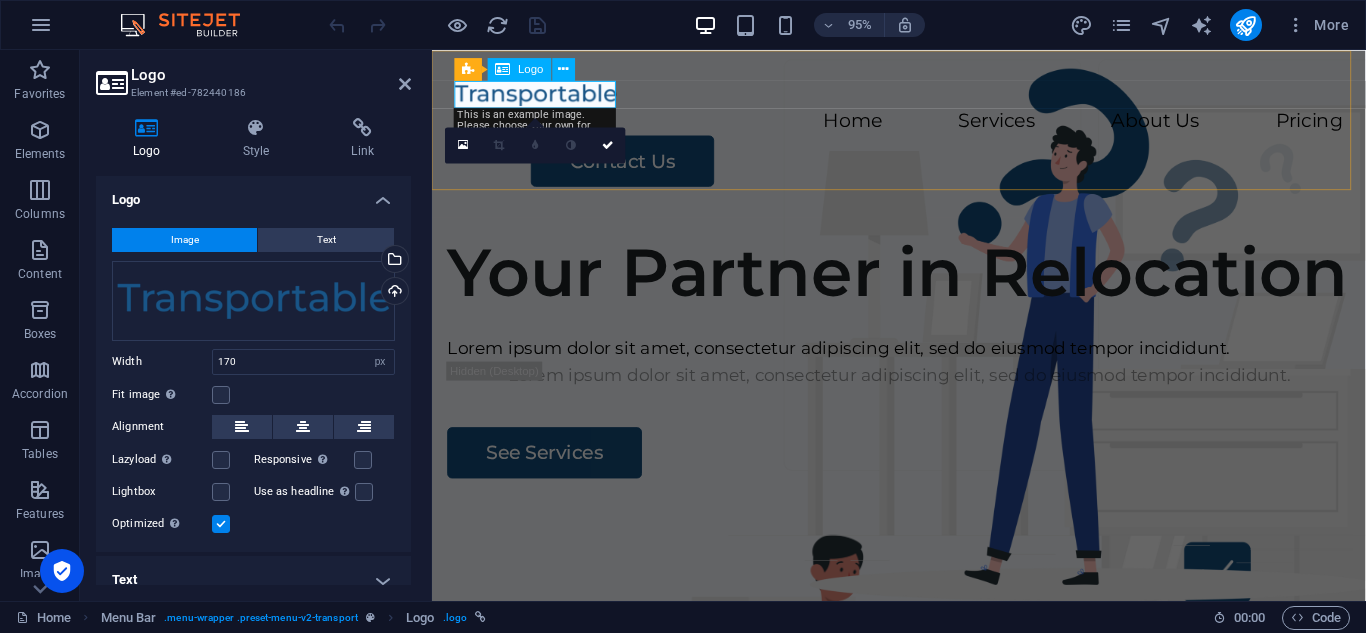 click at bounding box center (923, 96) 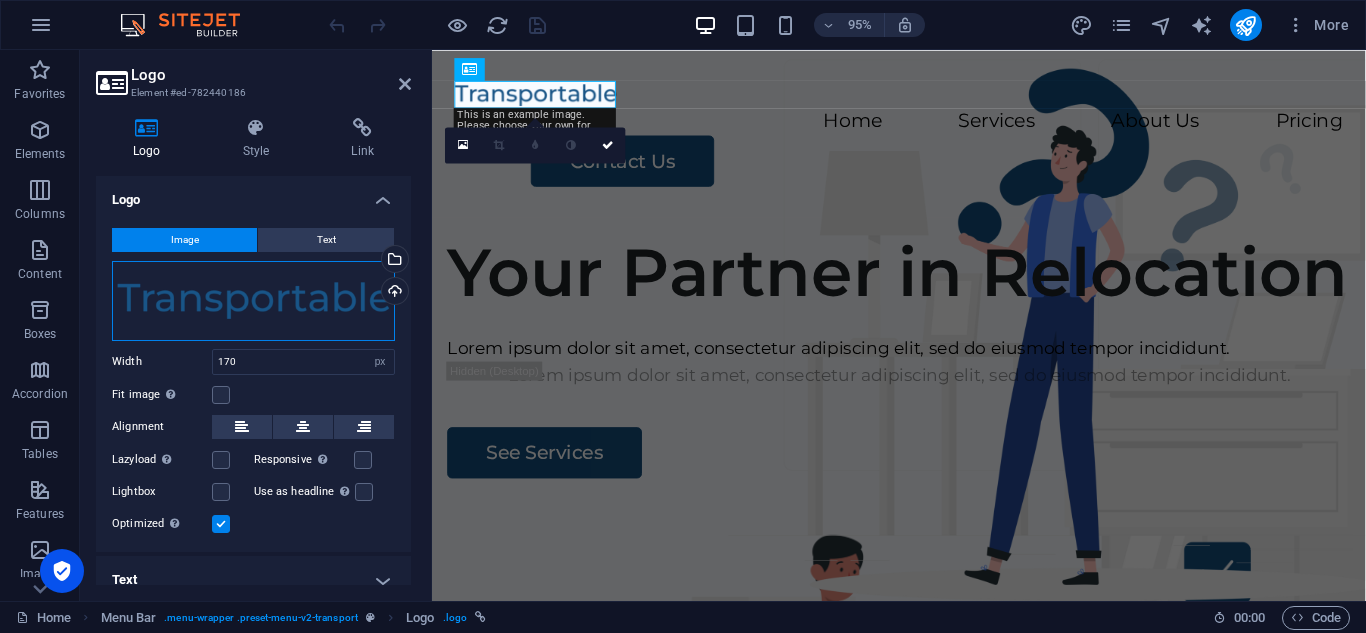 click on "Drag files here, click to choose files or select files from Files or our free stock photos & videos" at bounding box center [253, 301] 